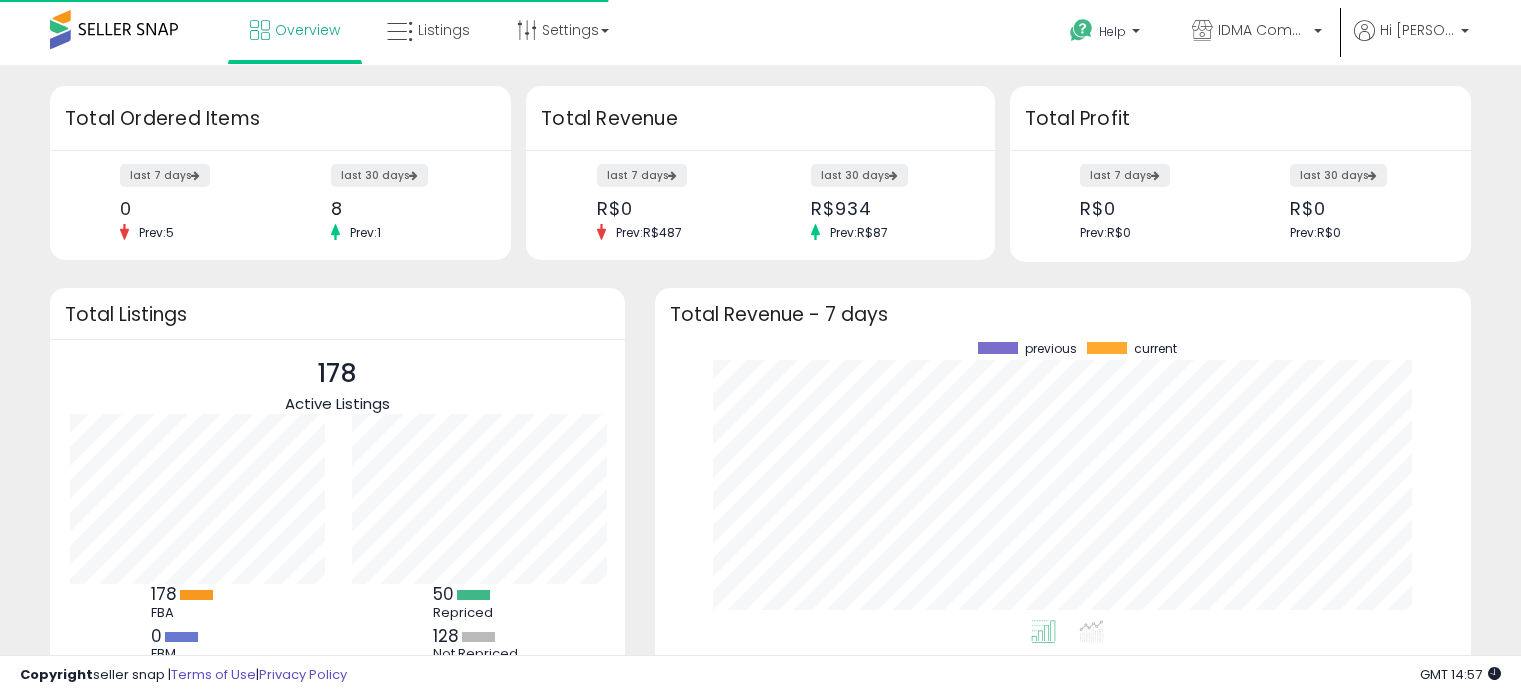 scroll, scrollTop: 0, scrollLeft: 0, axis: both 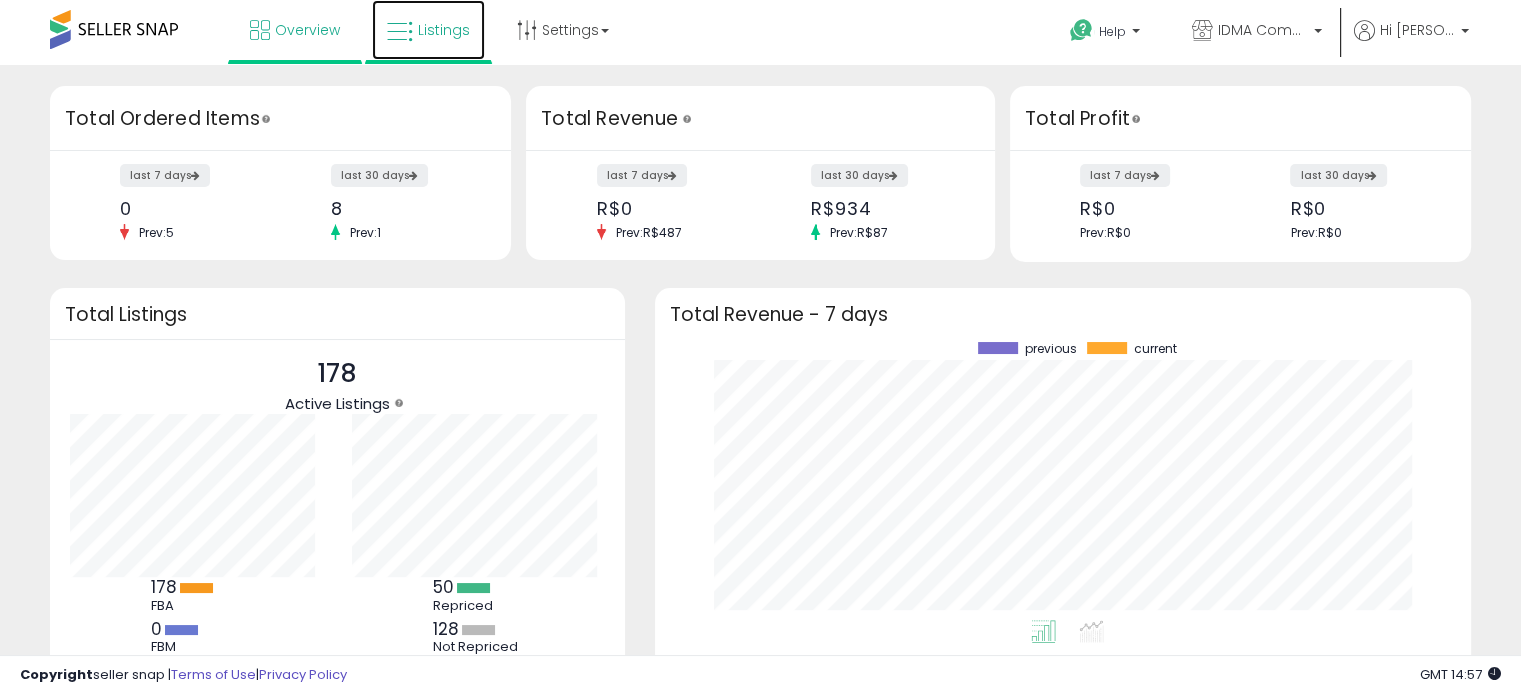 click on "Listings" at bounding box center [444, 30] 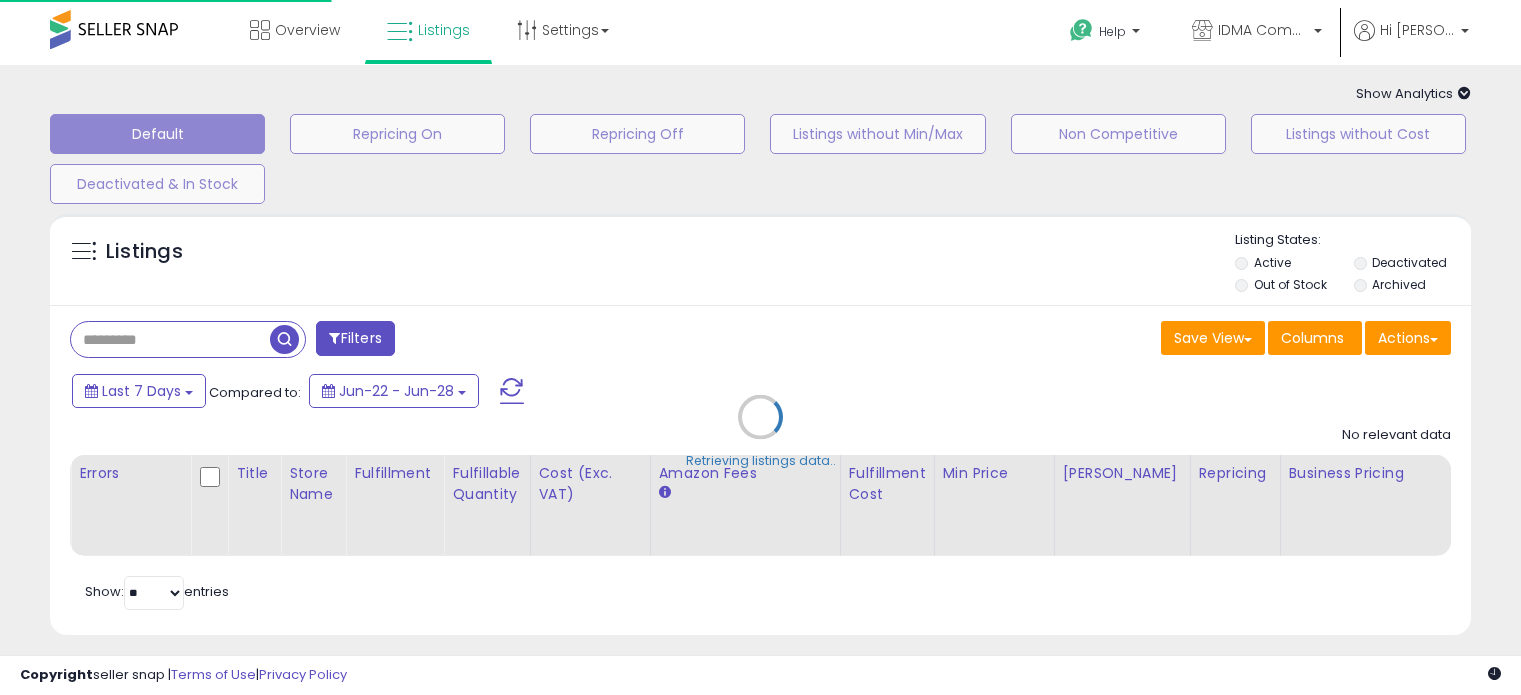 scroll, scrollTop: 0, scrollLeft: 0, axis: both 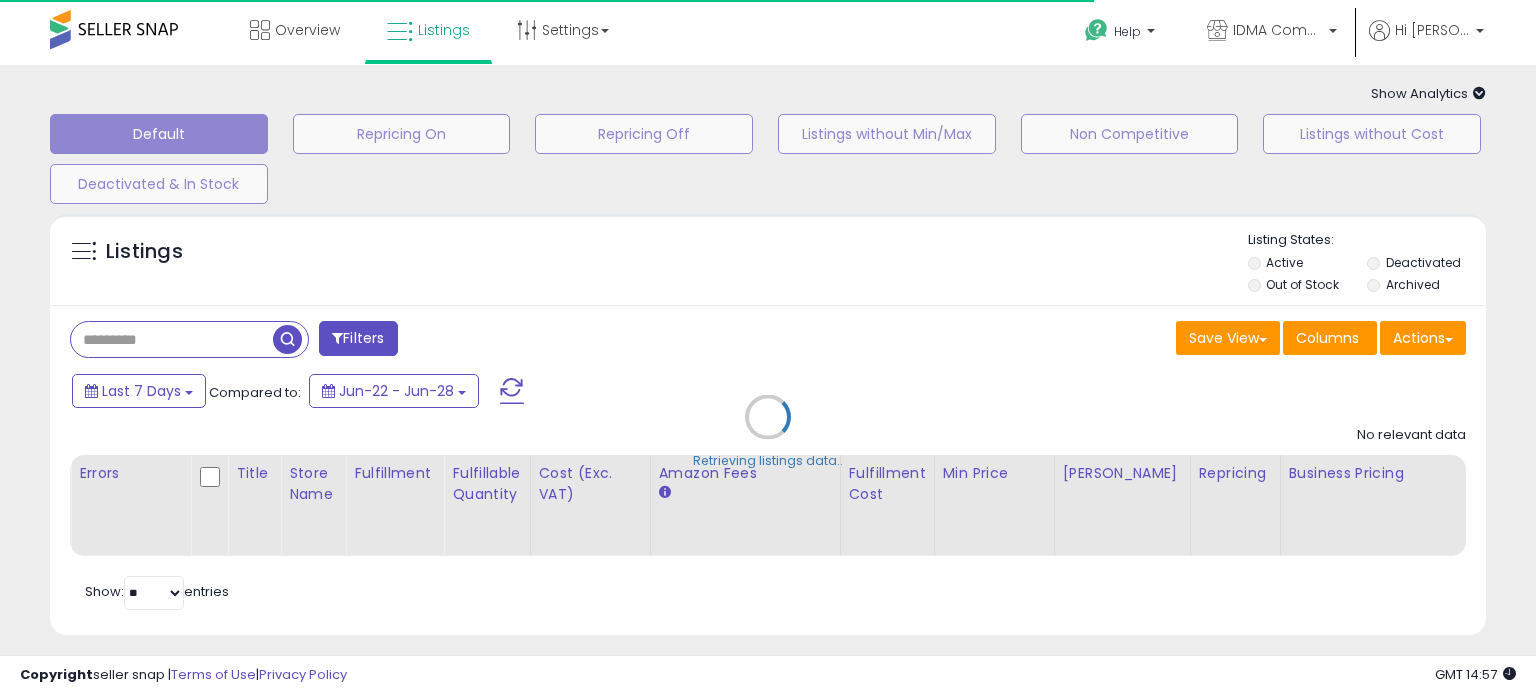 click on "Retrieving listings data.." at bounding box center (768, 432) 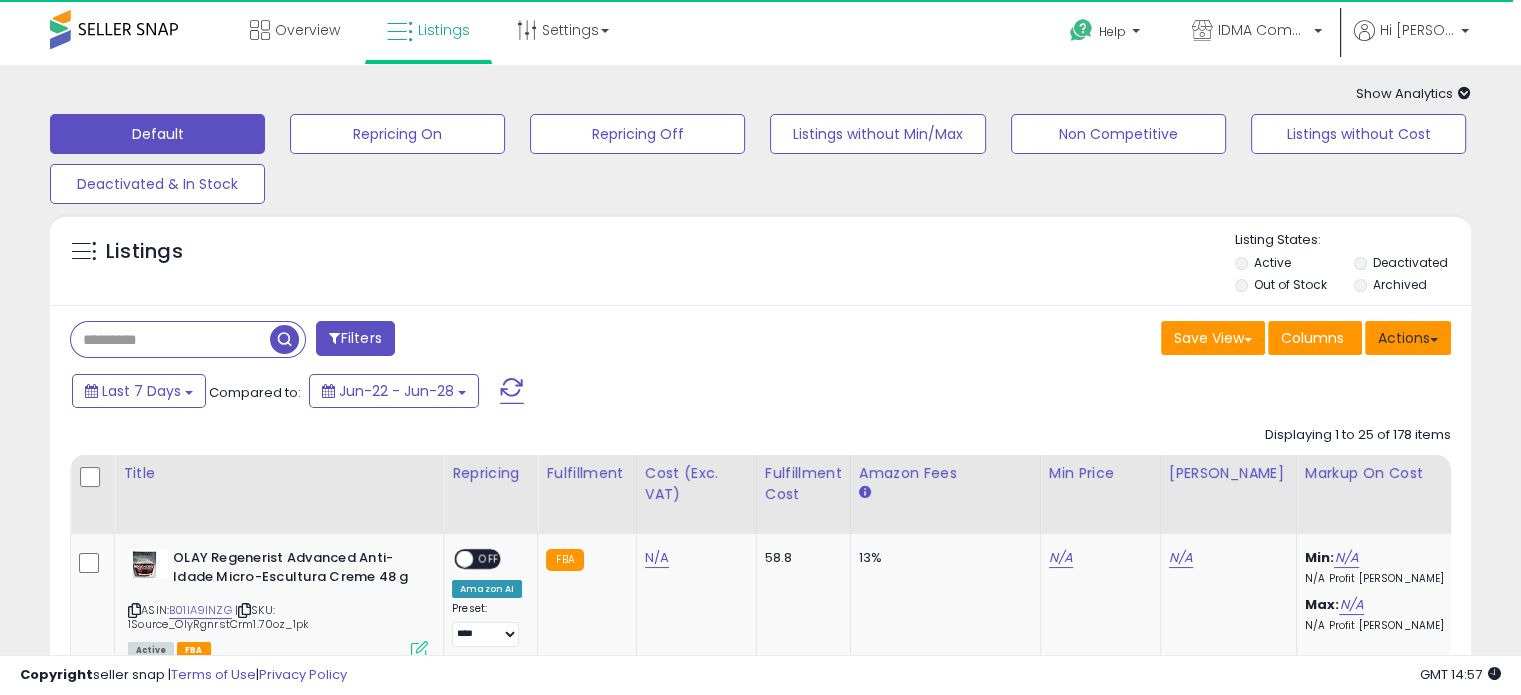click at bounding box center (1434, 340) 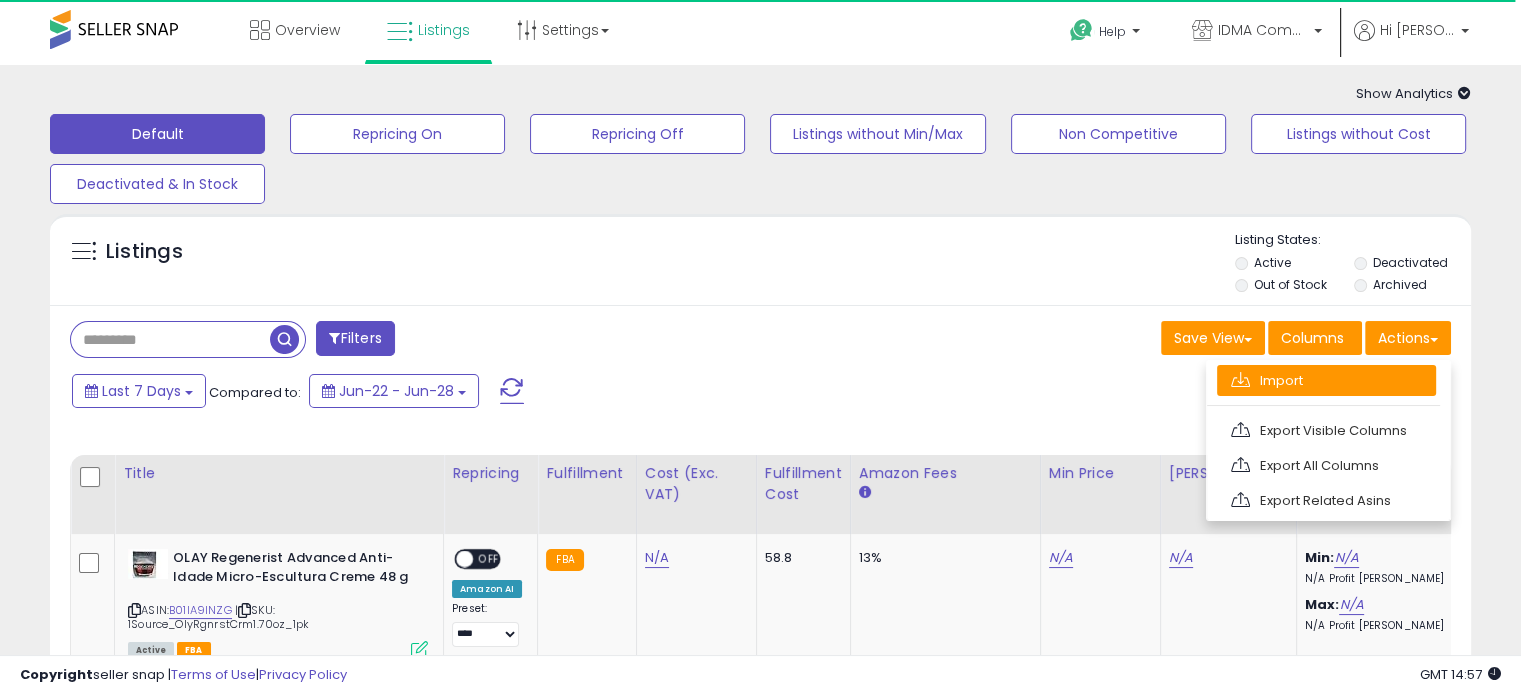 click on "Import" at bounding box center [1326, 380] 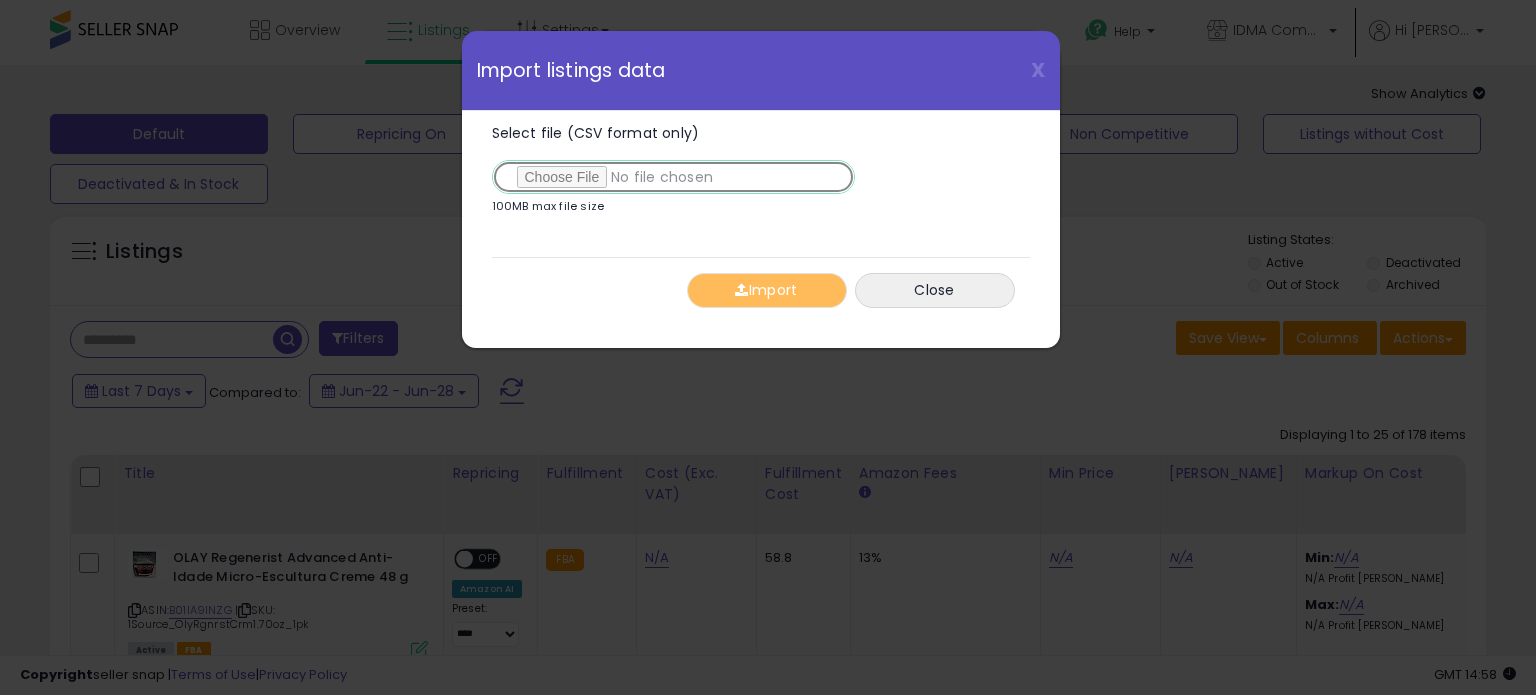 click on "Select file (CSV format only)" at bounding box center (673, 177) 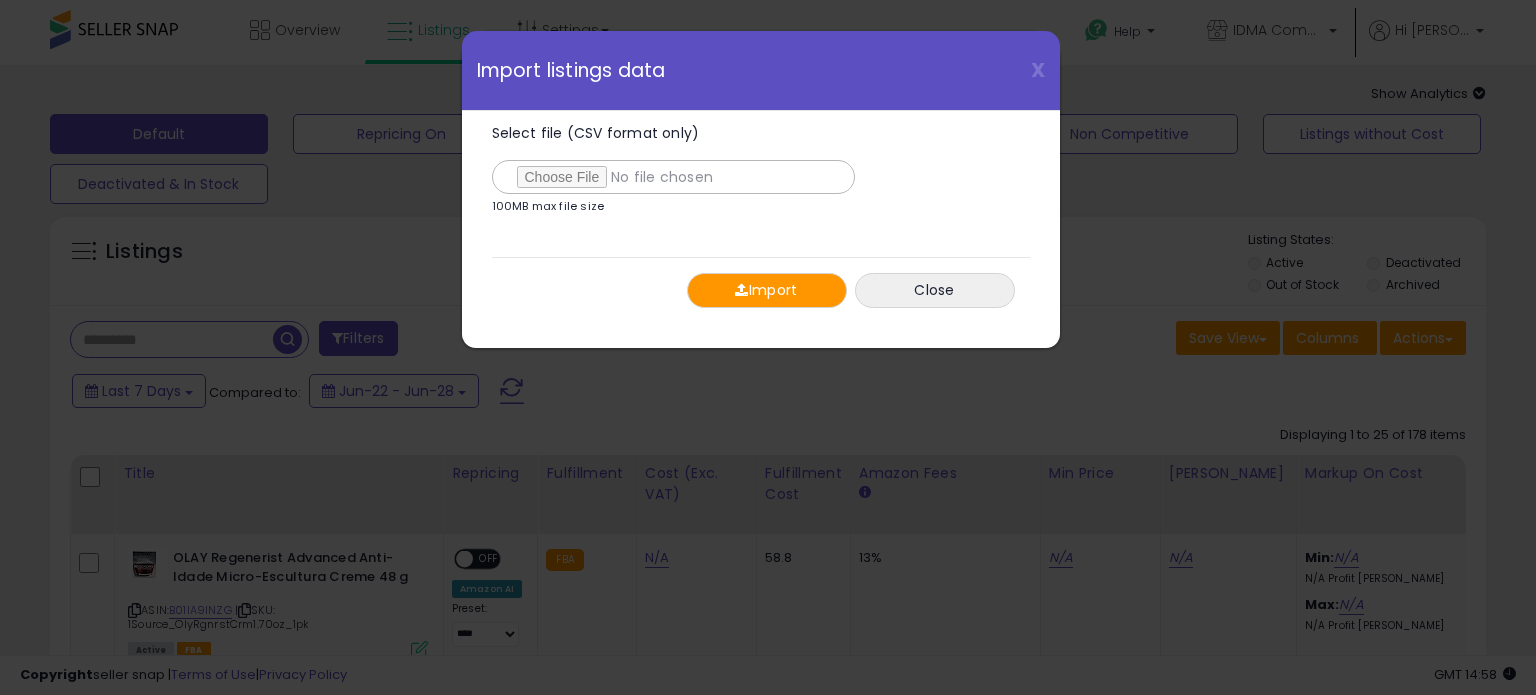 click on "Import" at bounding box center [767, 290] 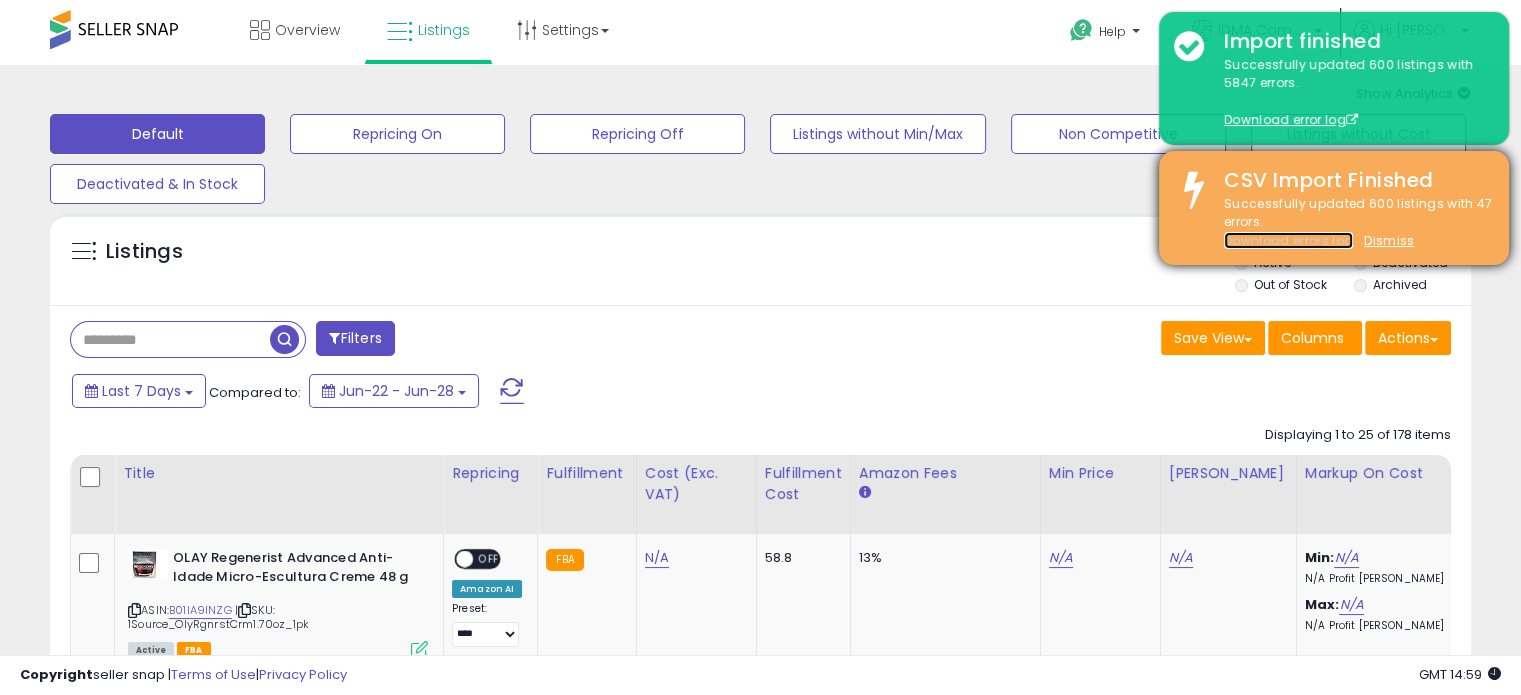 click on "Download errors log" at bounding box center [1288, 240] 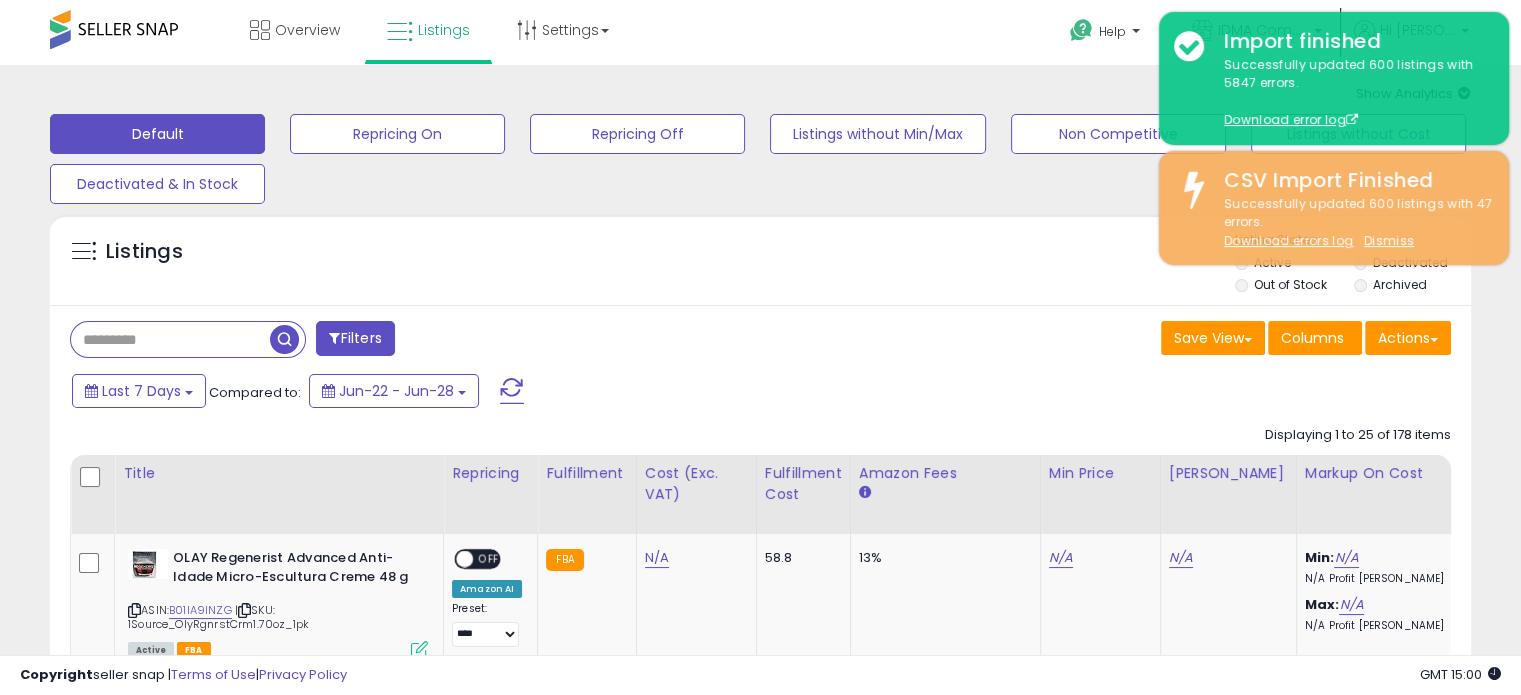 click on "Filters
Save View
Save As New View
Update Current View
Columns" at bounding box center (760, 2533) 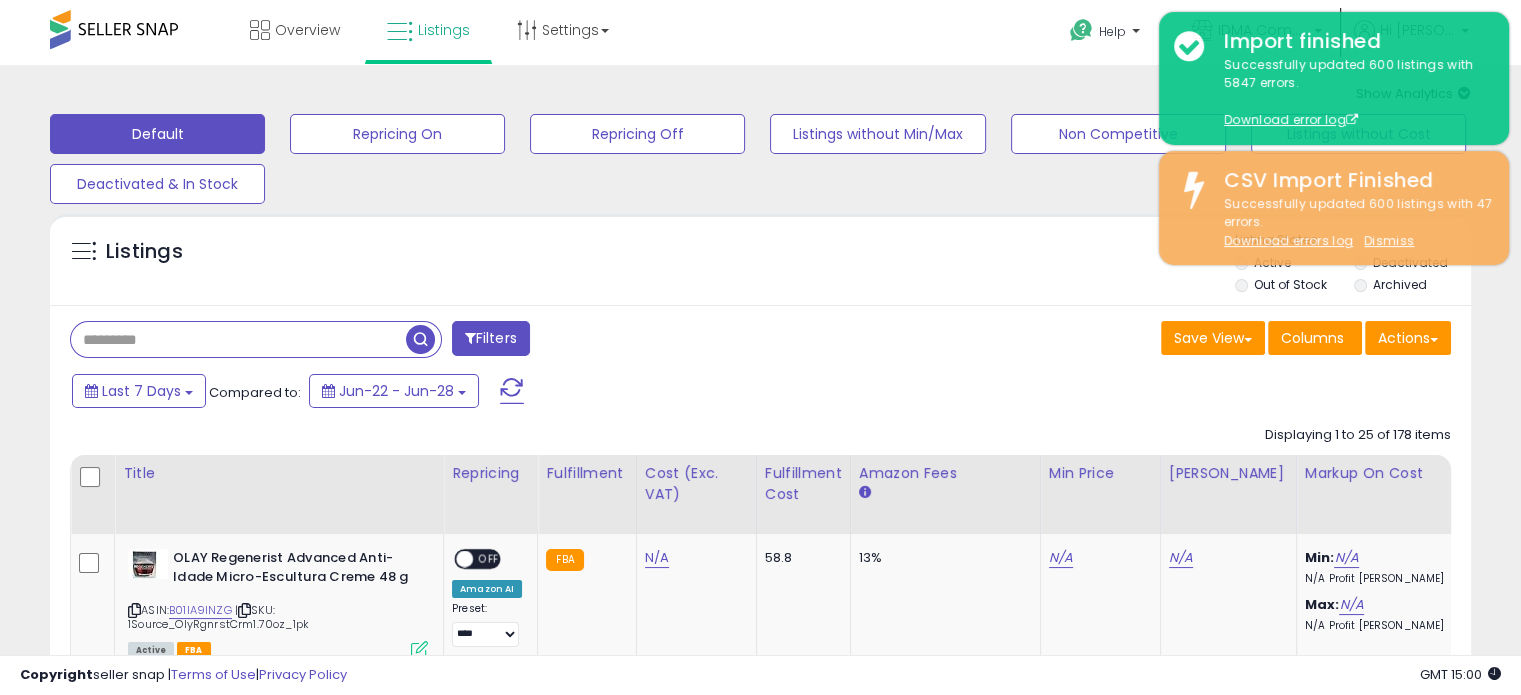 click at bounding box center [238, 339] 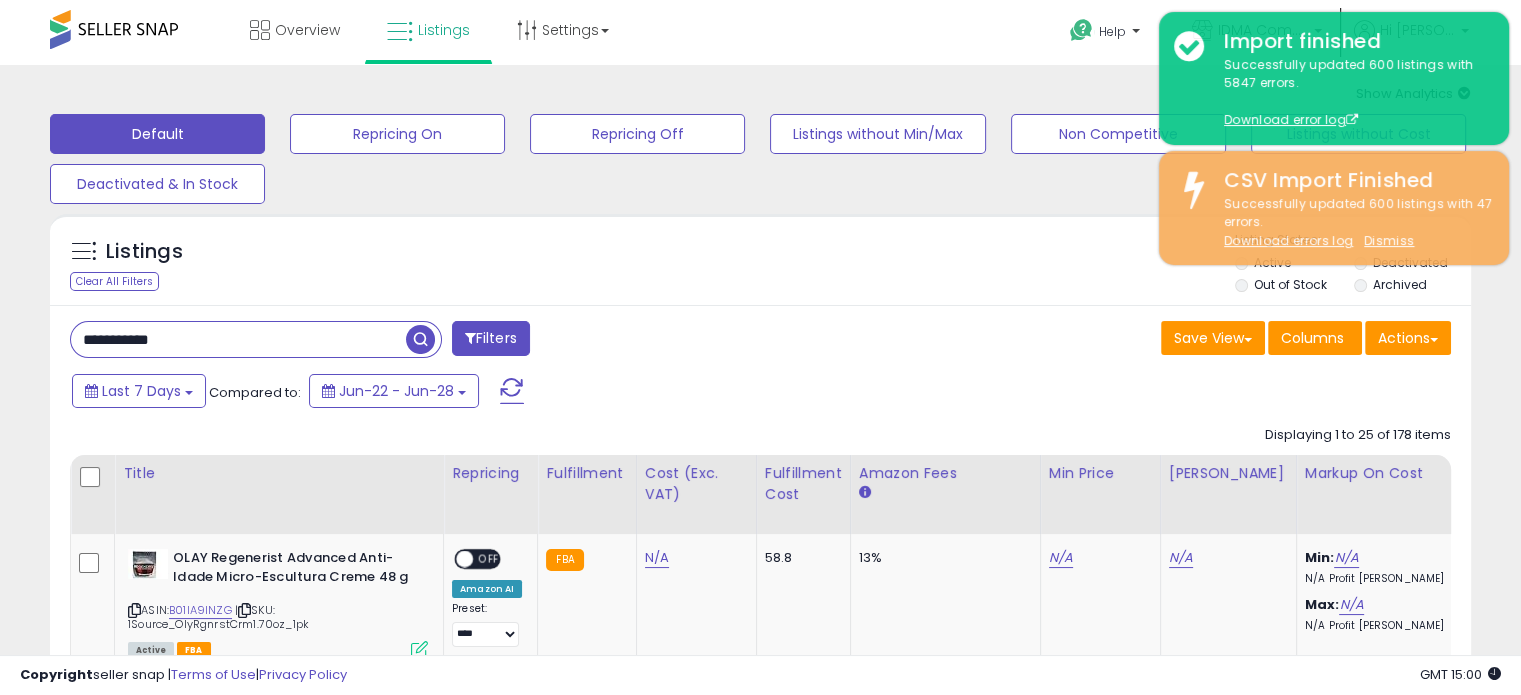 type on "**********" 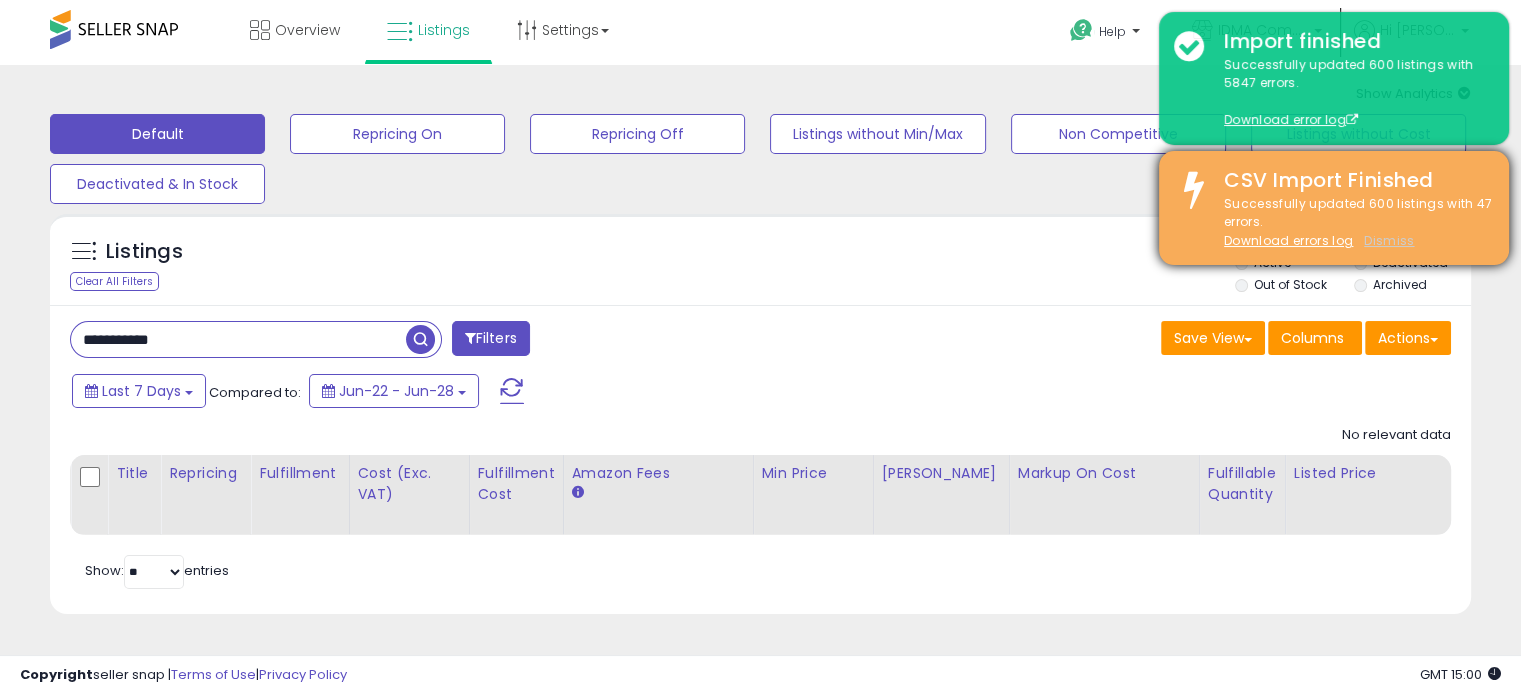 click on "Dismiss" at bounding box center (1389, 240) 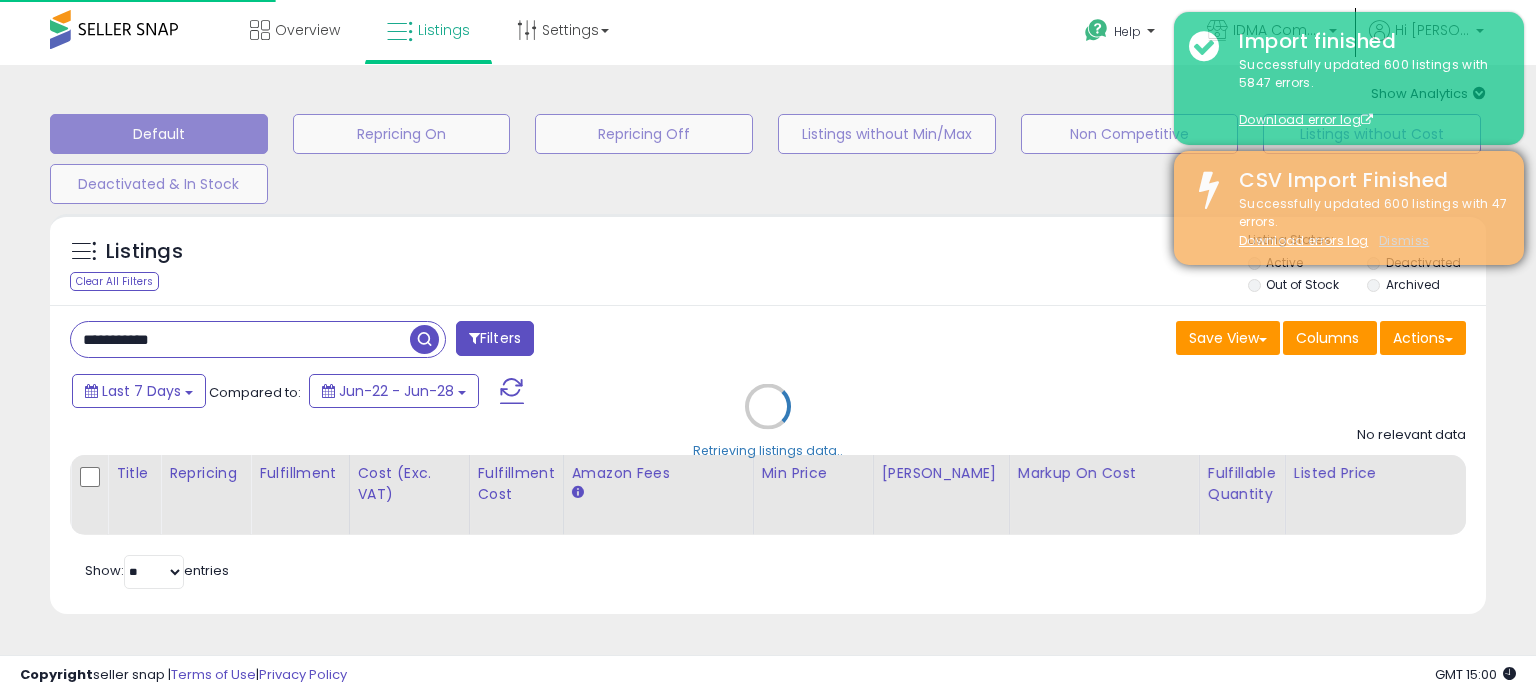 click on "Dismiss" at bounding box center (1404, 240) 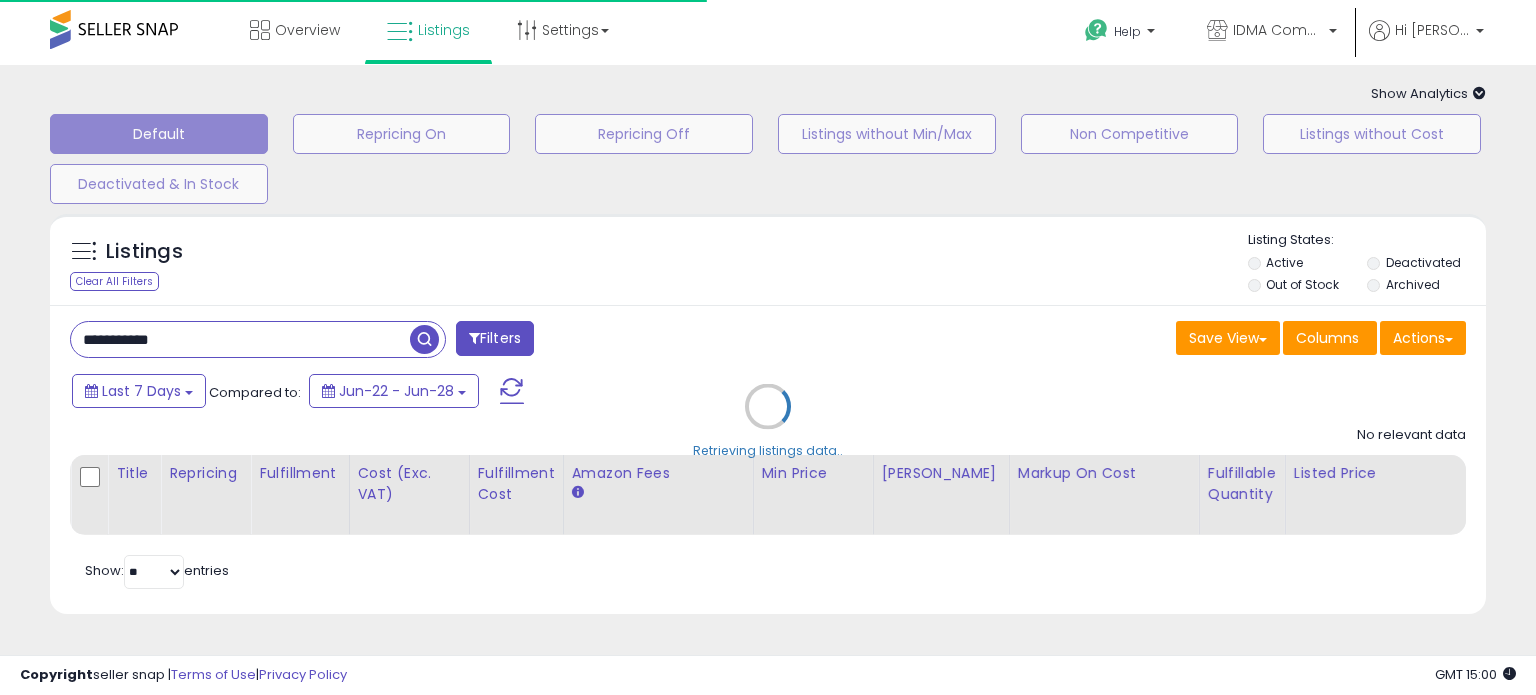 click on "Retrieving listings data.." at bounding box center (768, 421) 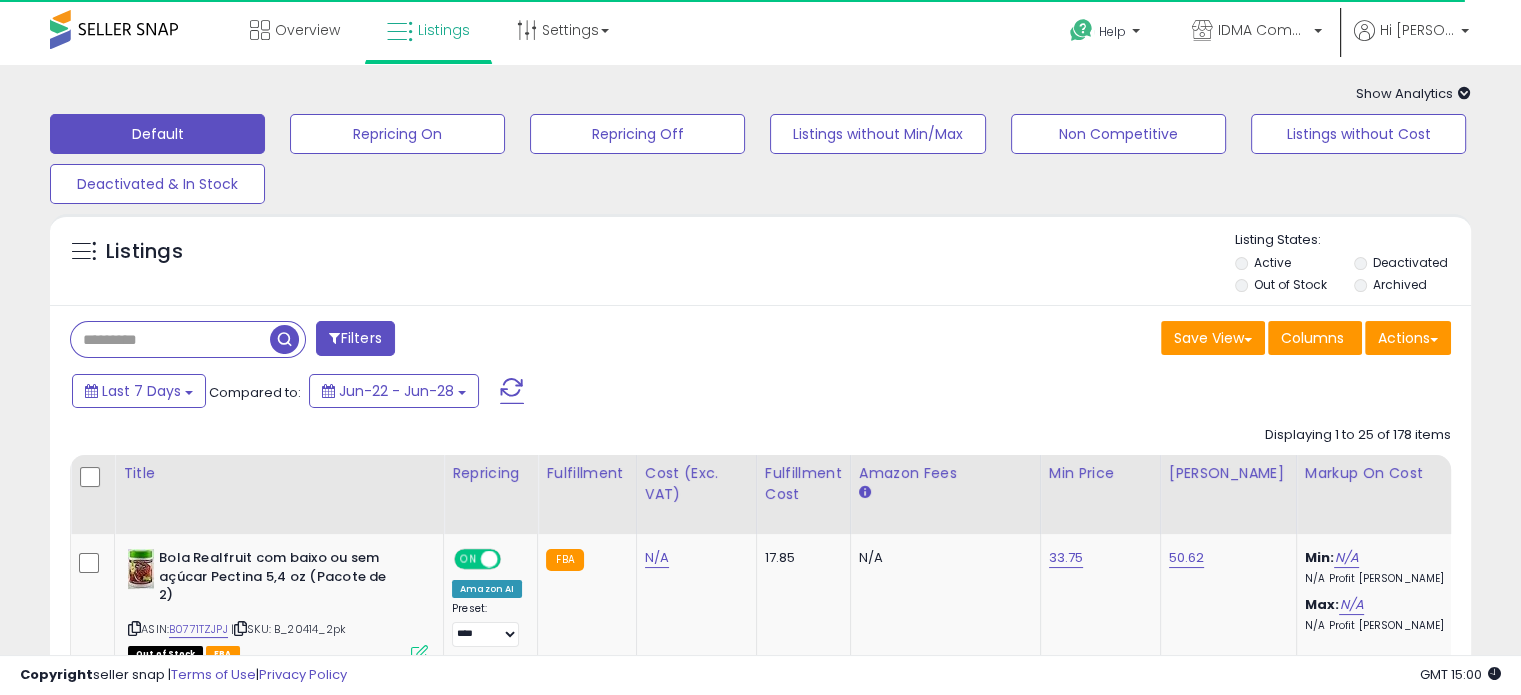 click on "Listings
Active" at bounding box center (760, 260) 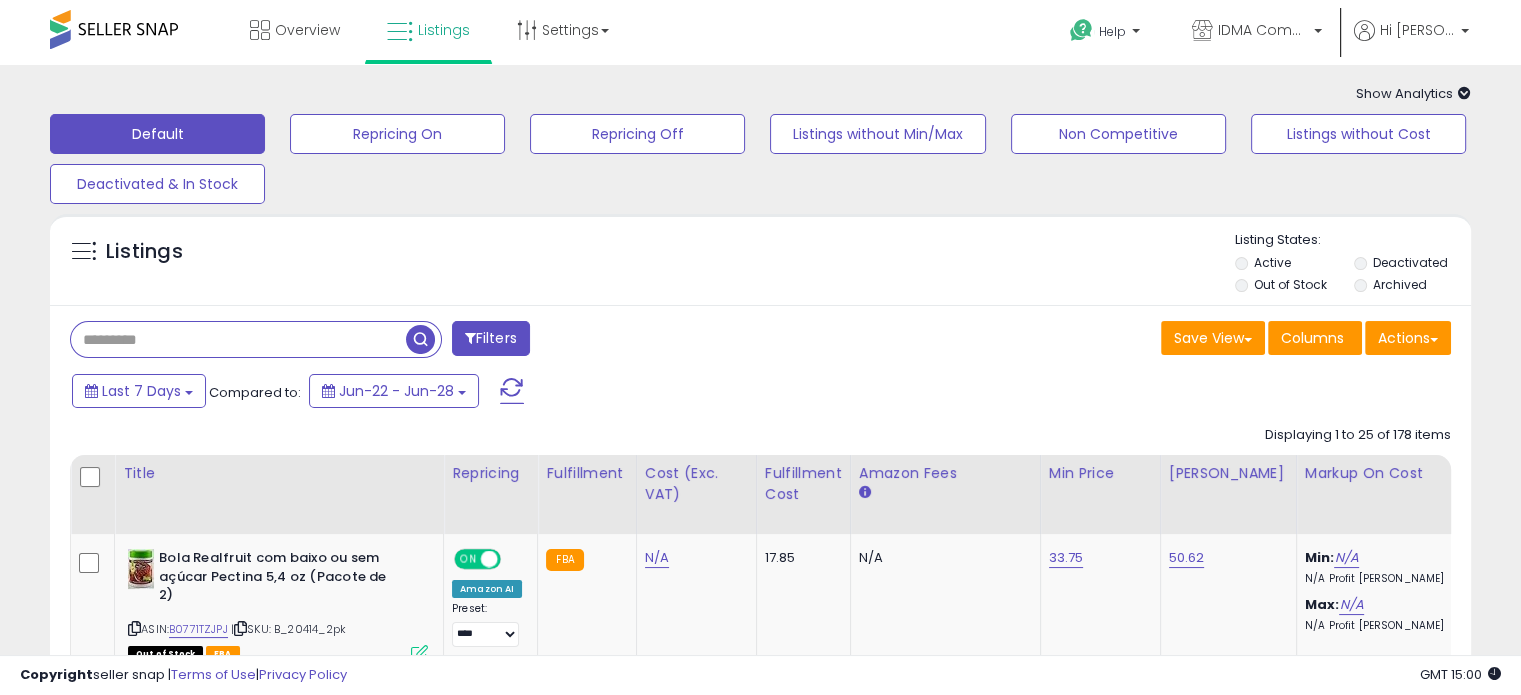 click at bounding box center [238, 339] 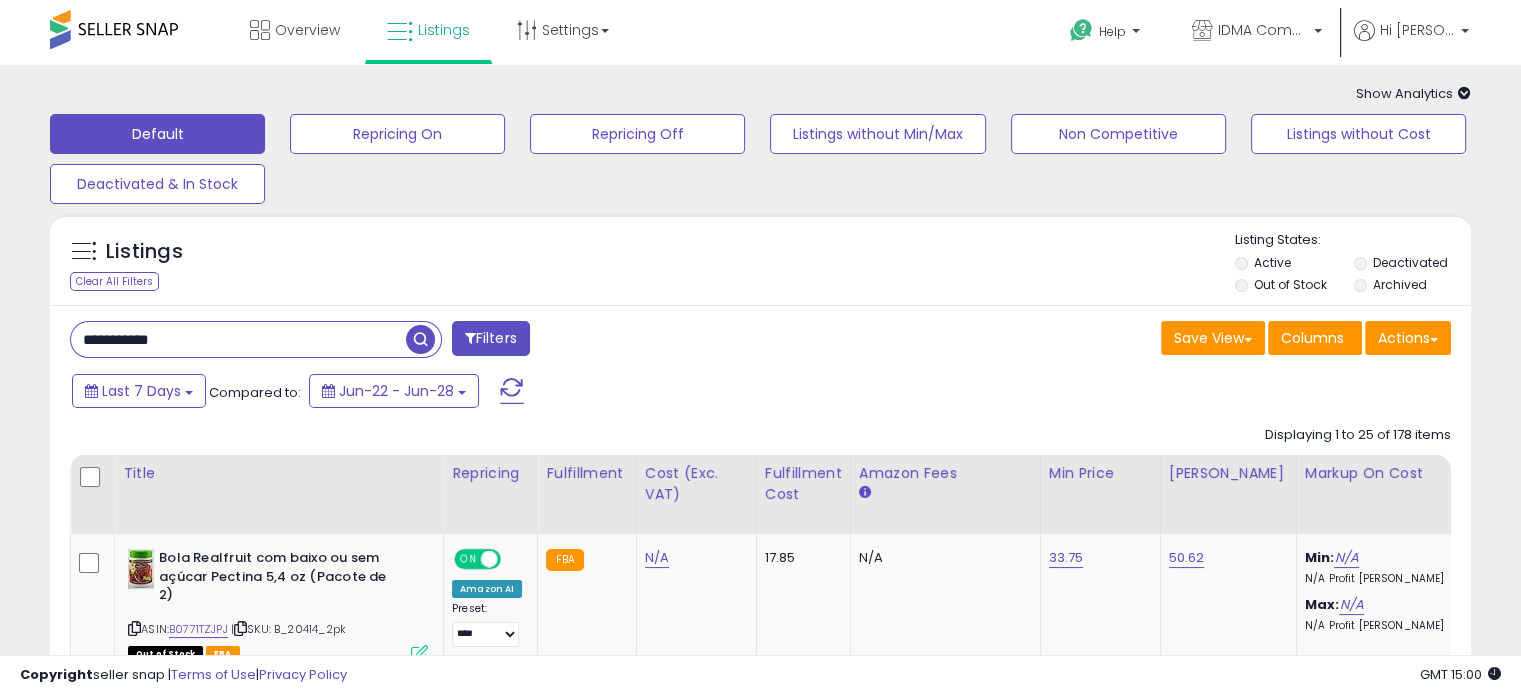 type on "**********" 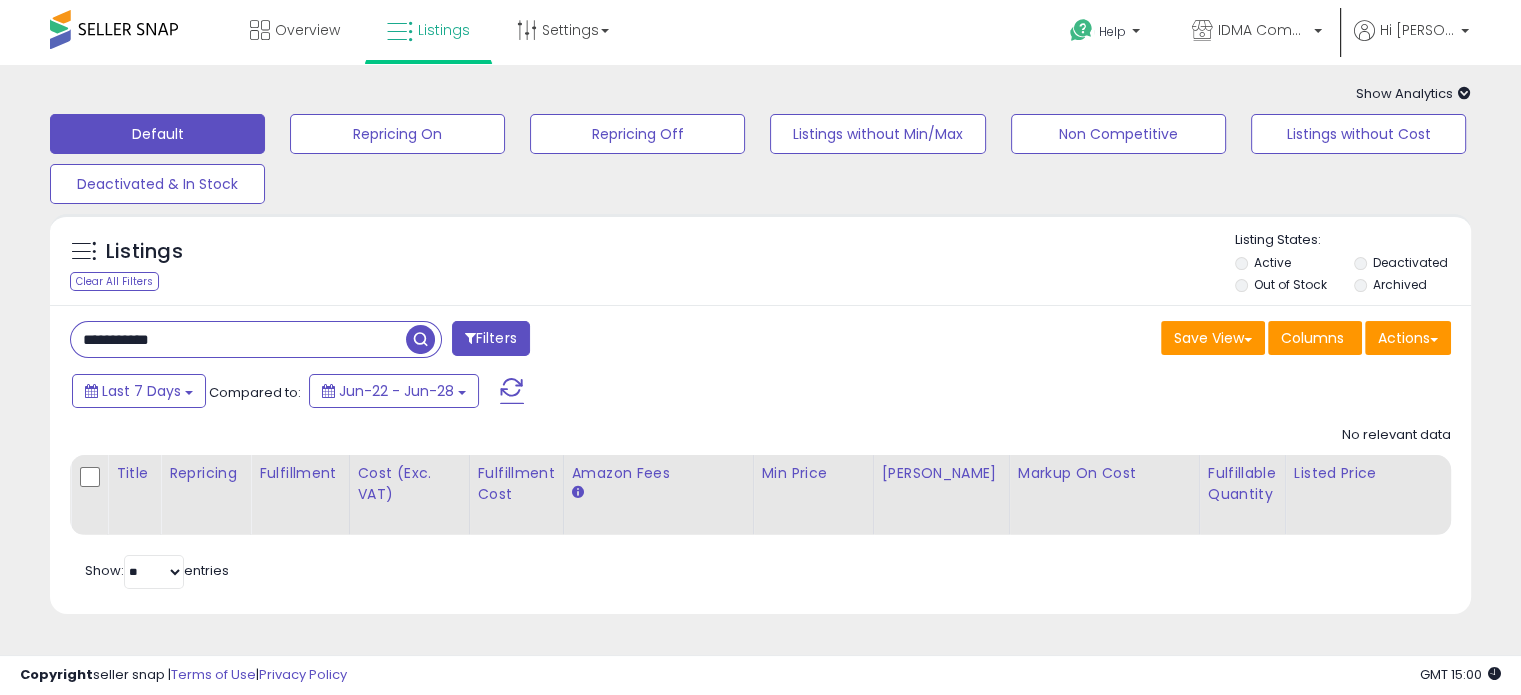 scroll, scrollTop: 0, scrollLeft: 0, axis: both 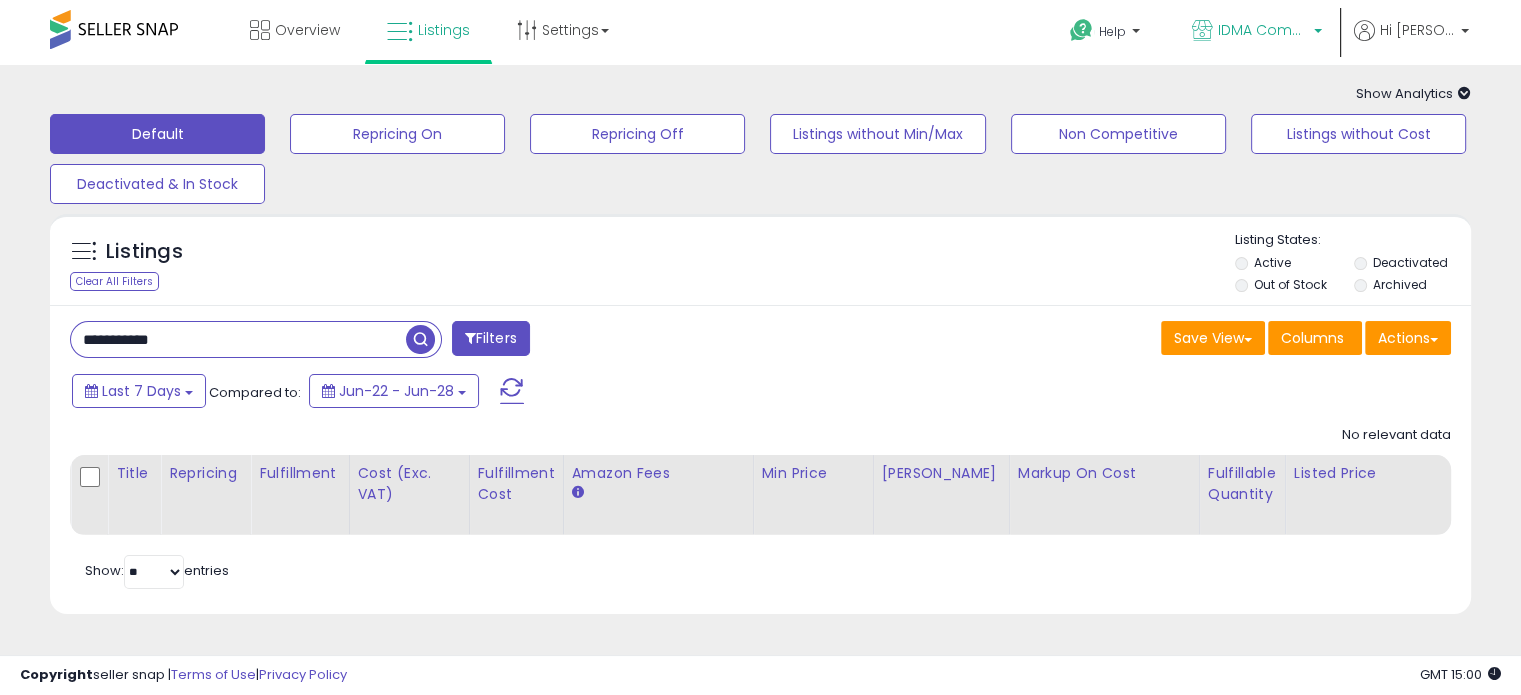 click on "IDMA Commerce LLC BR" at bounding box center [1263, 30] 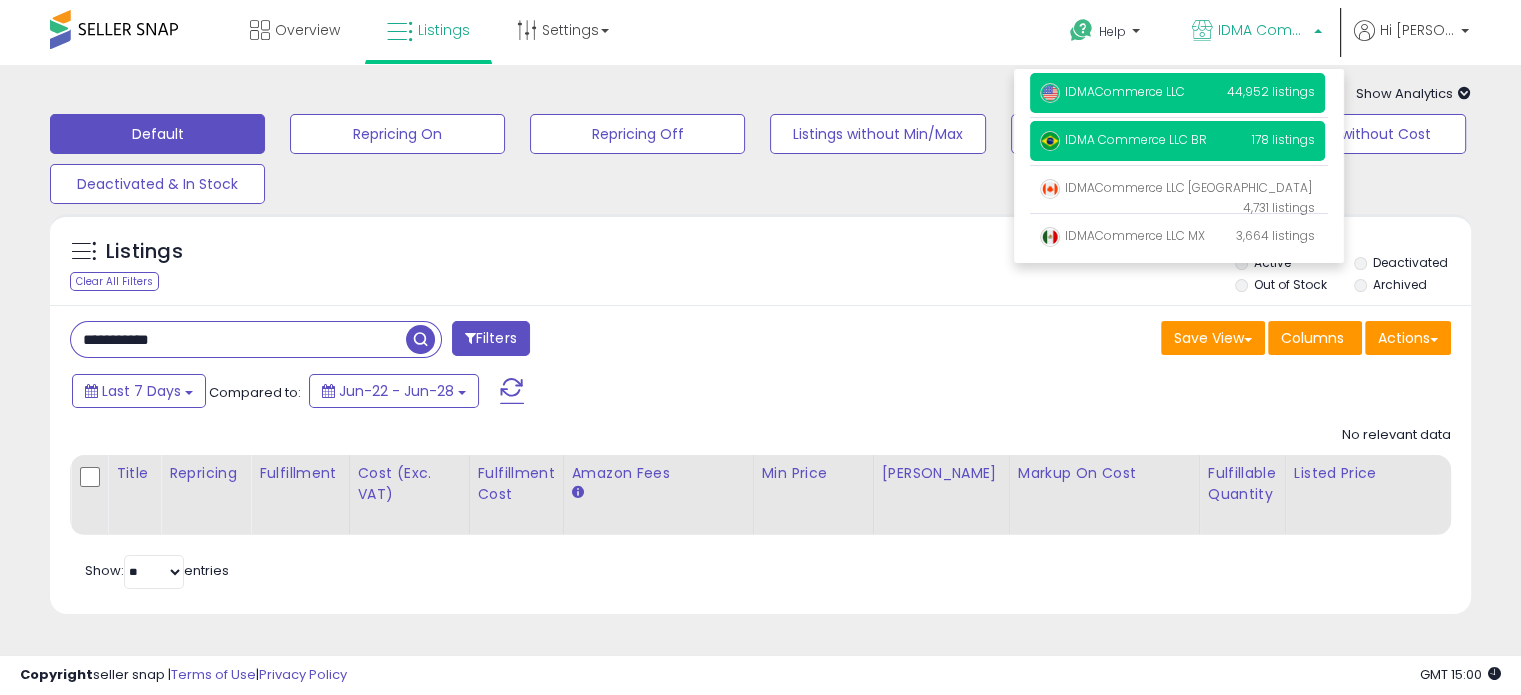 click on "IDMACommerce LLC" at bounding box center [1112, 91] 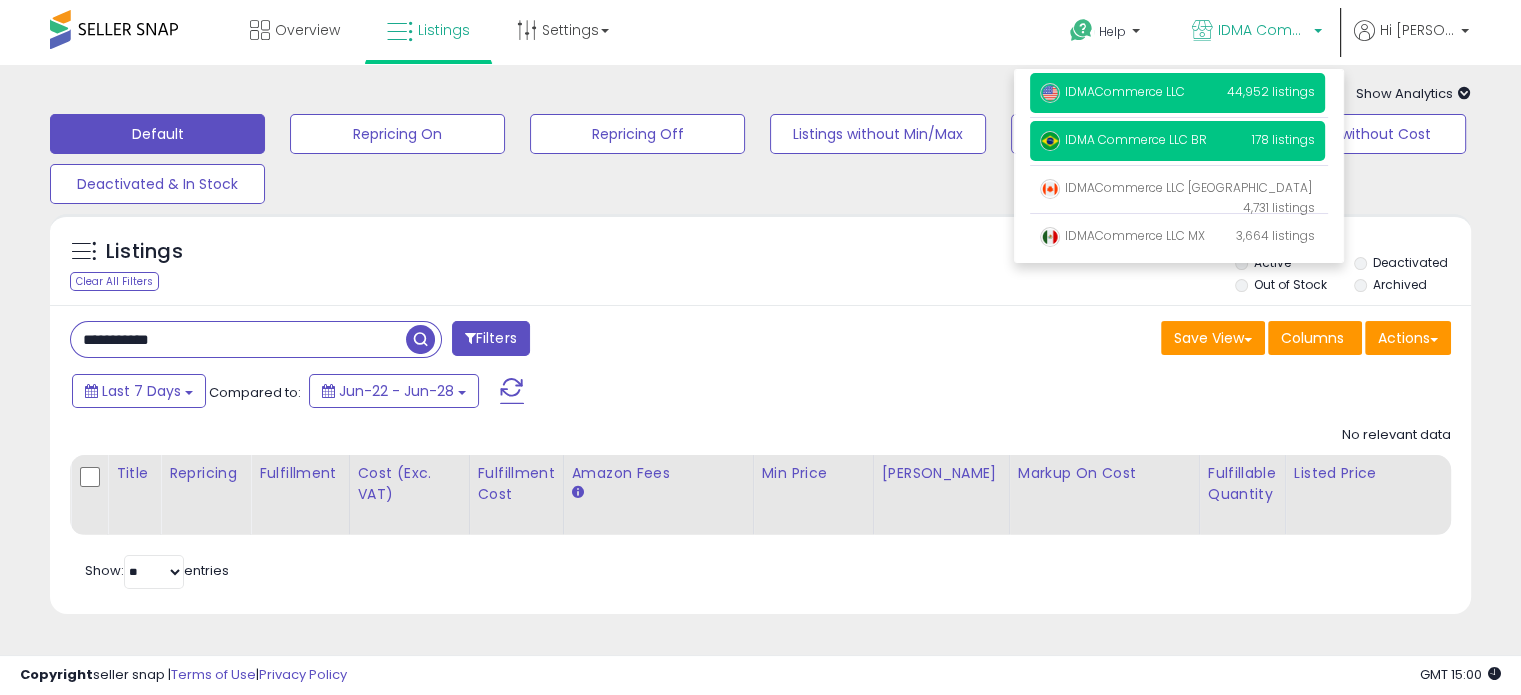 click on "IDMACommerce LLC" at bounding box center [1112, 91] 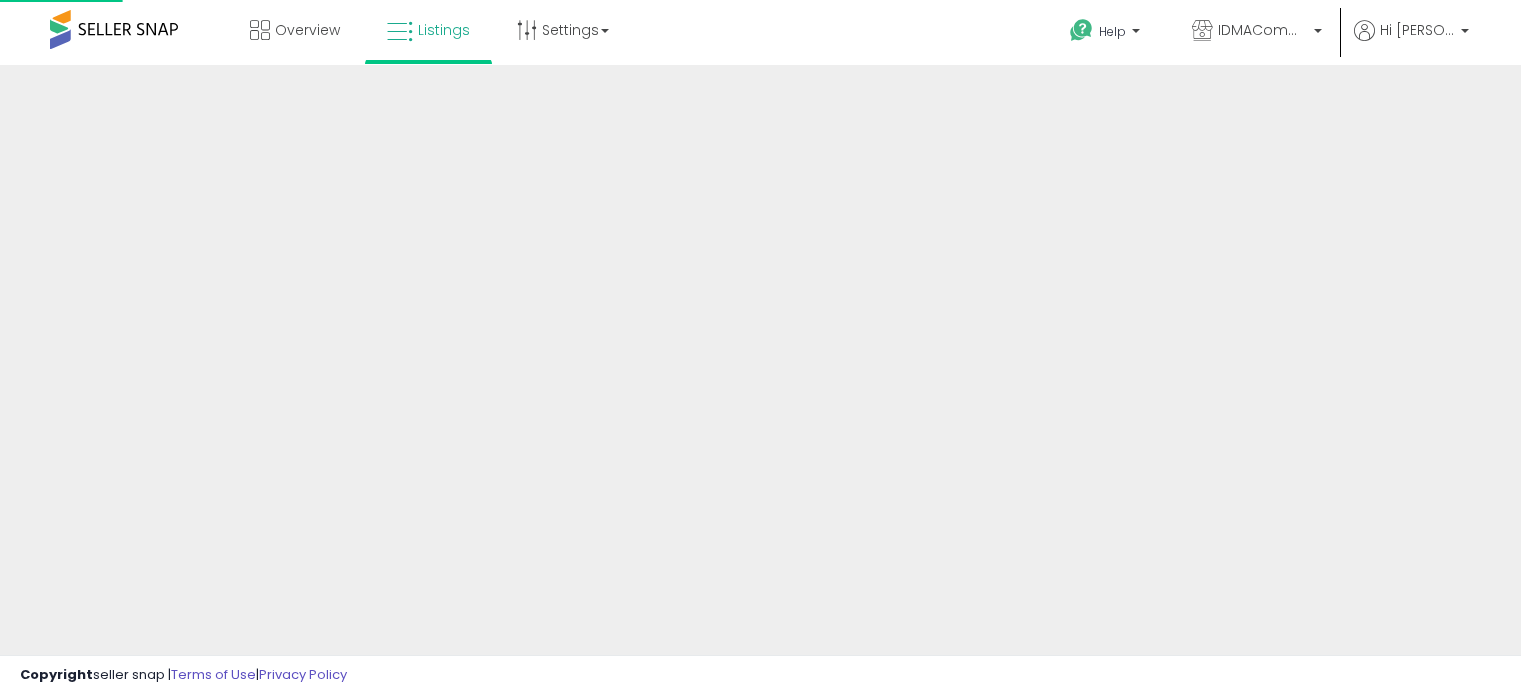 scroll, scrollTop: 0, scrollLeft: 0, axis: both 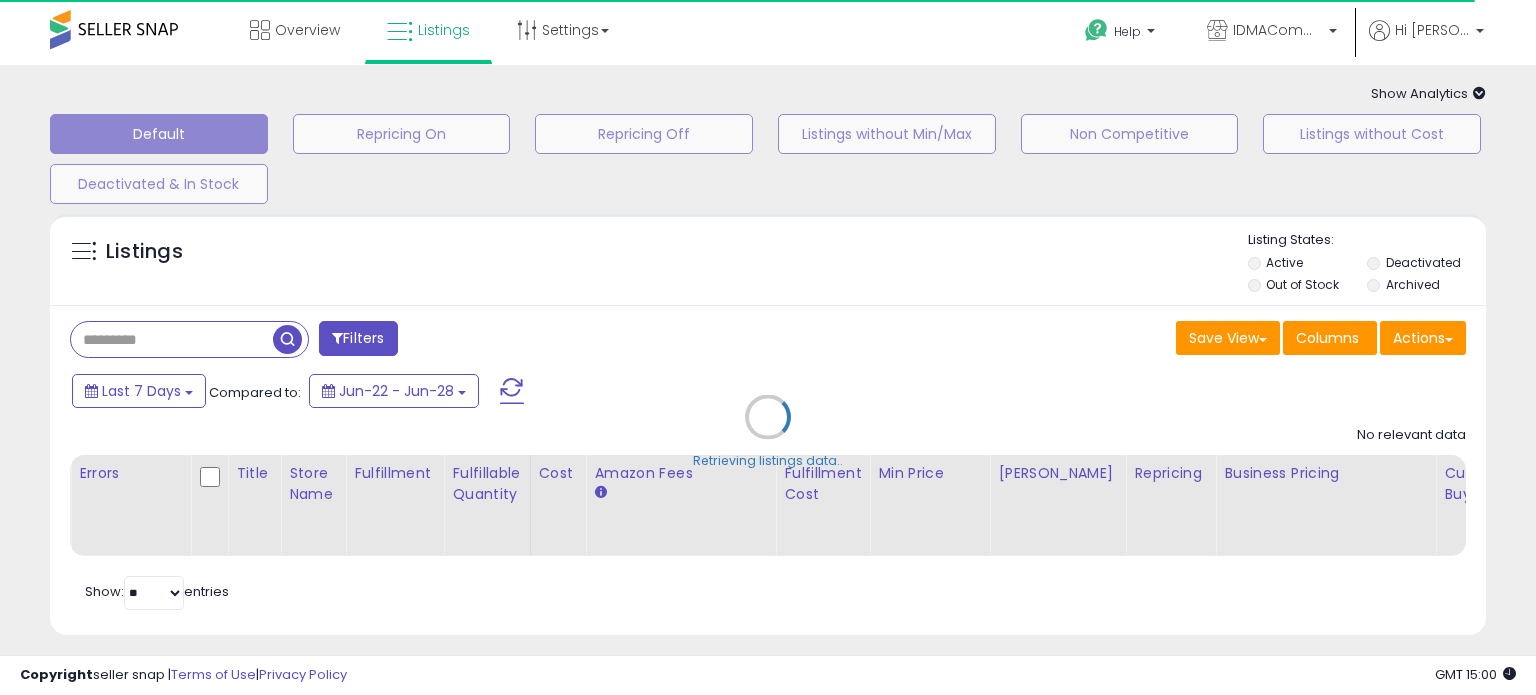 type on "**********" 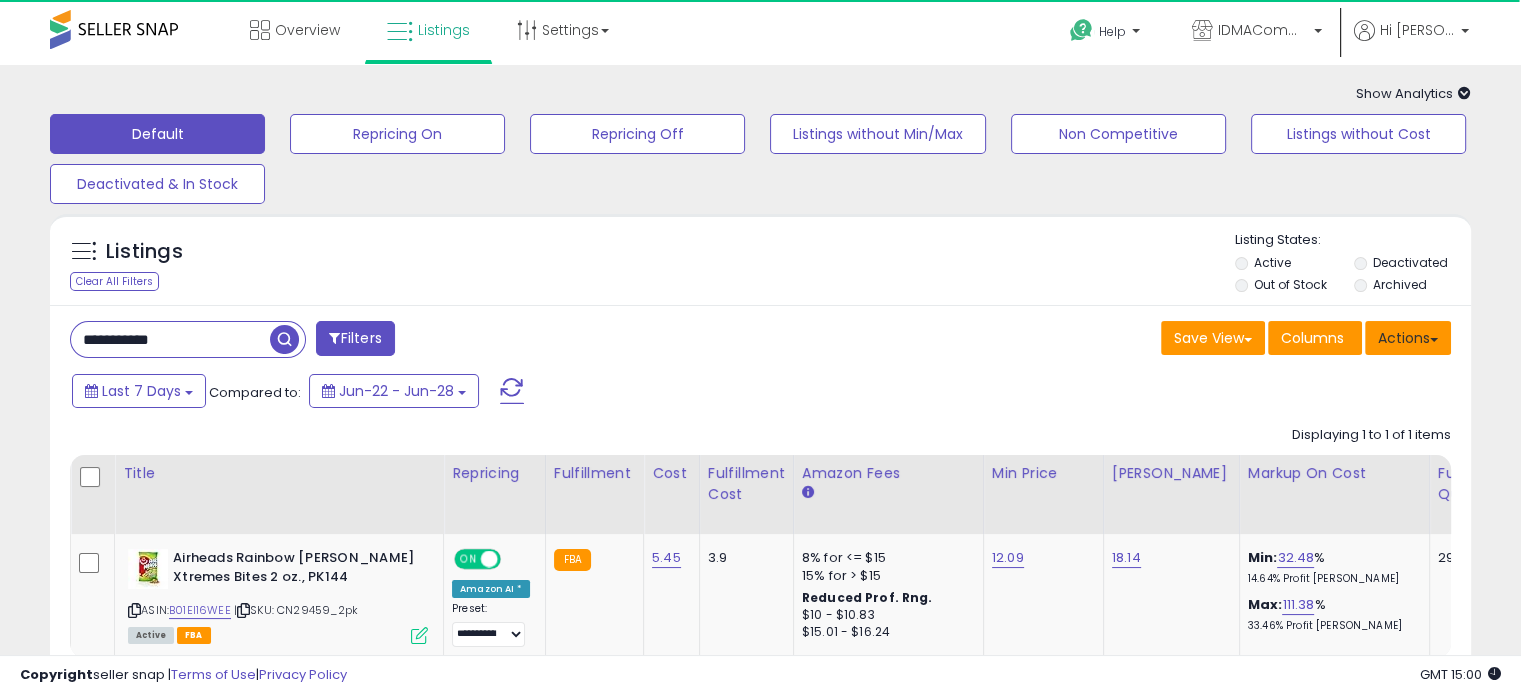 click on "Actions" at bounding box center (1408, 338) 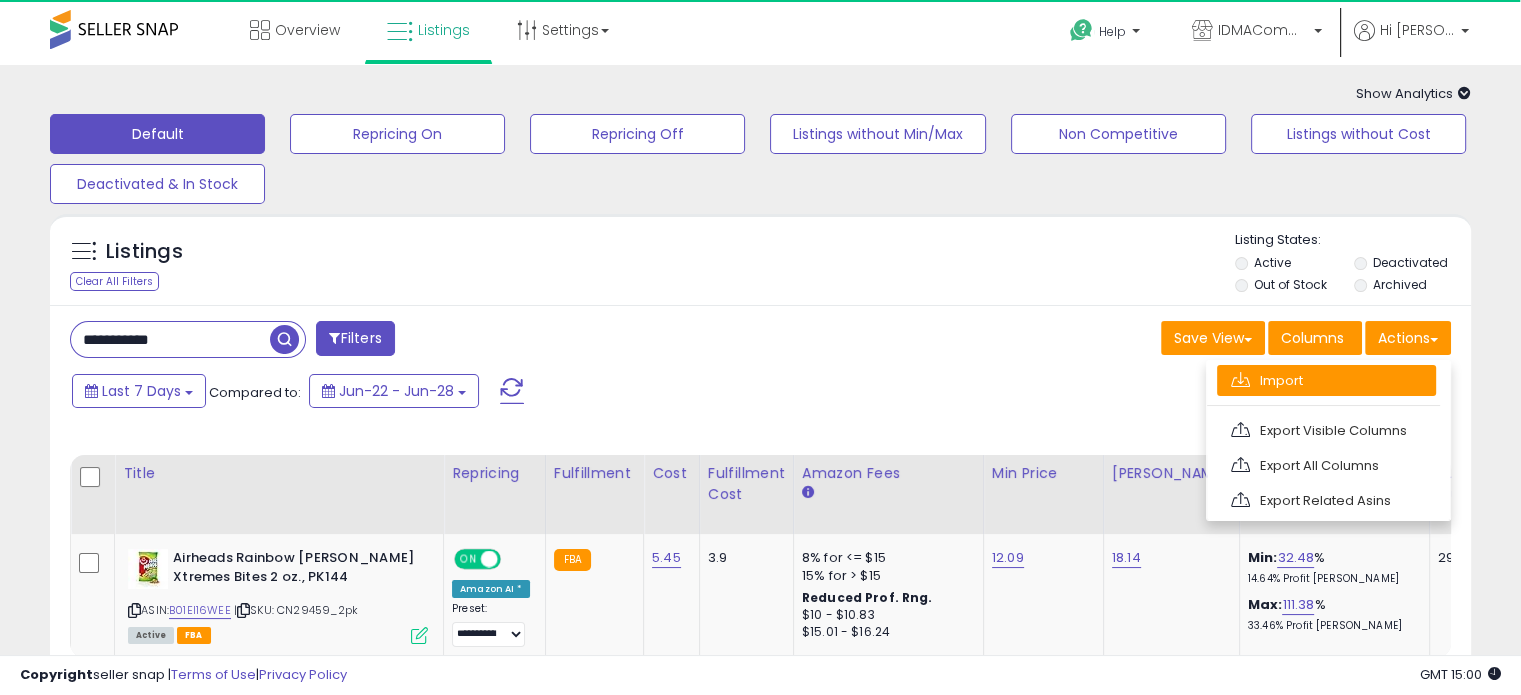 click on "Import" at bounding box center (1326, 380) 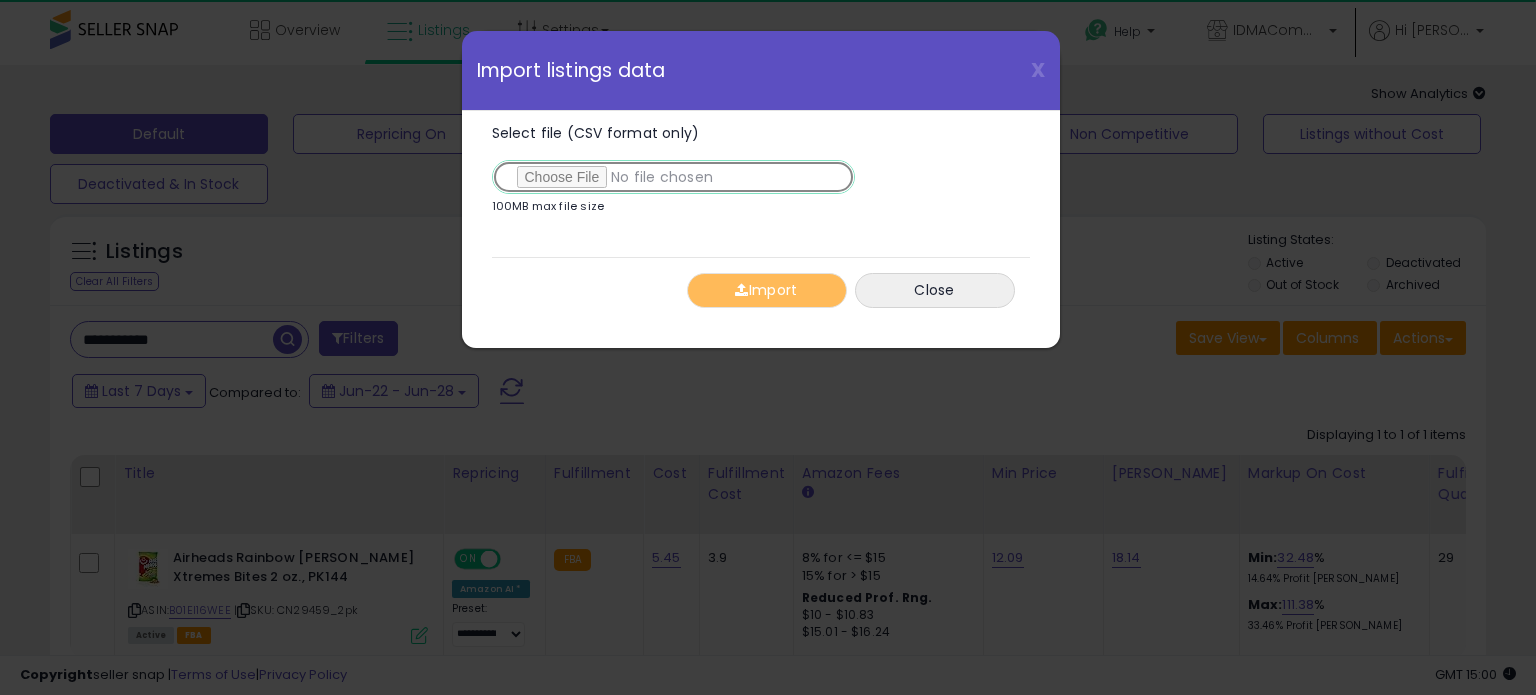 click on "Select file (CSV format only)" at bounding box center (673, 177) 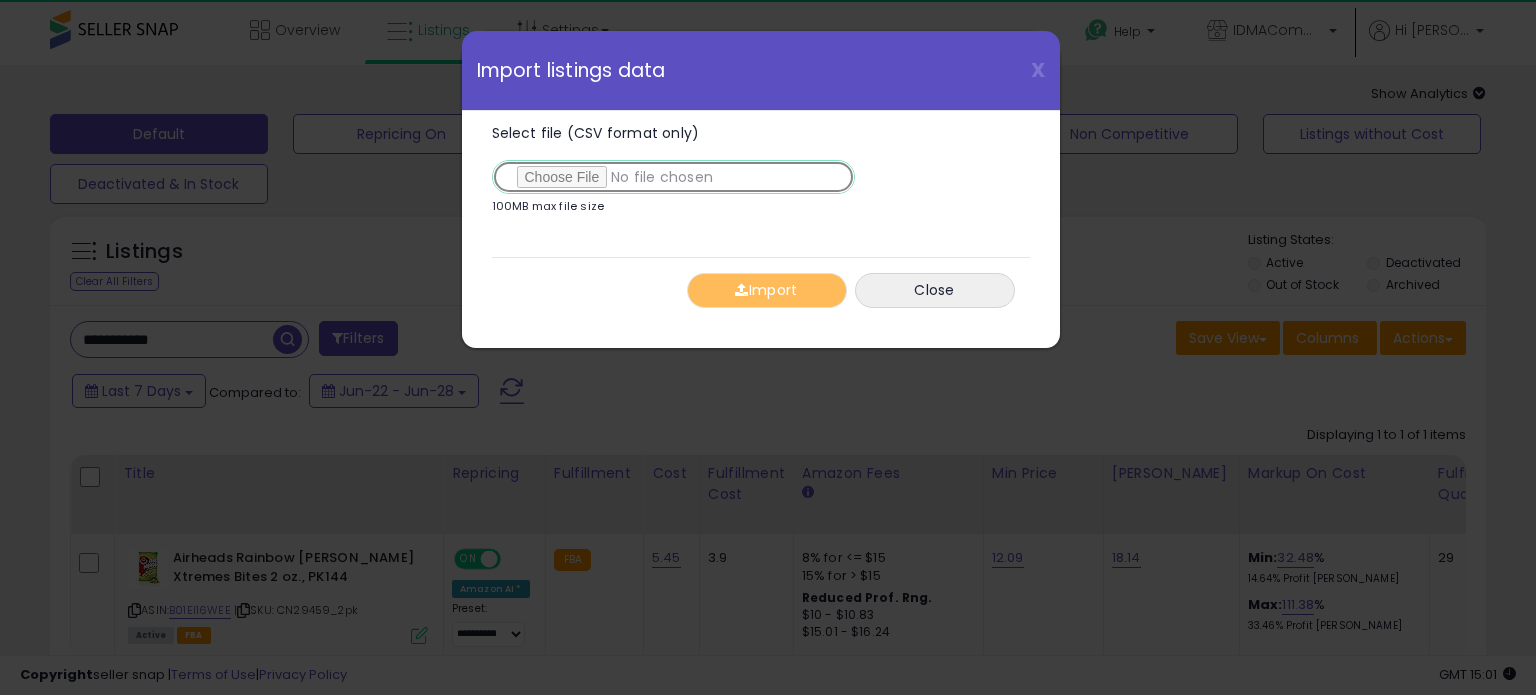 type on "**********" 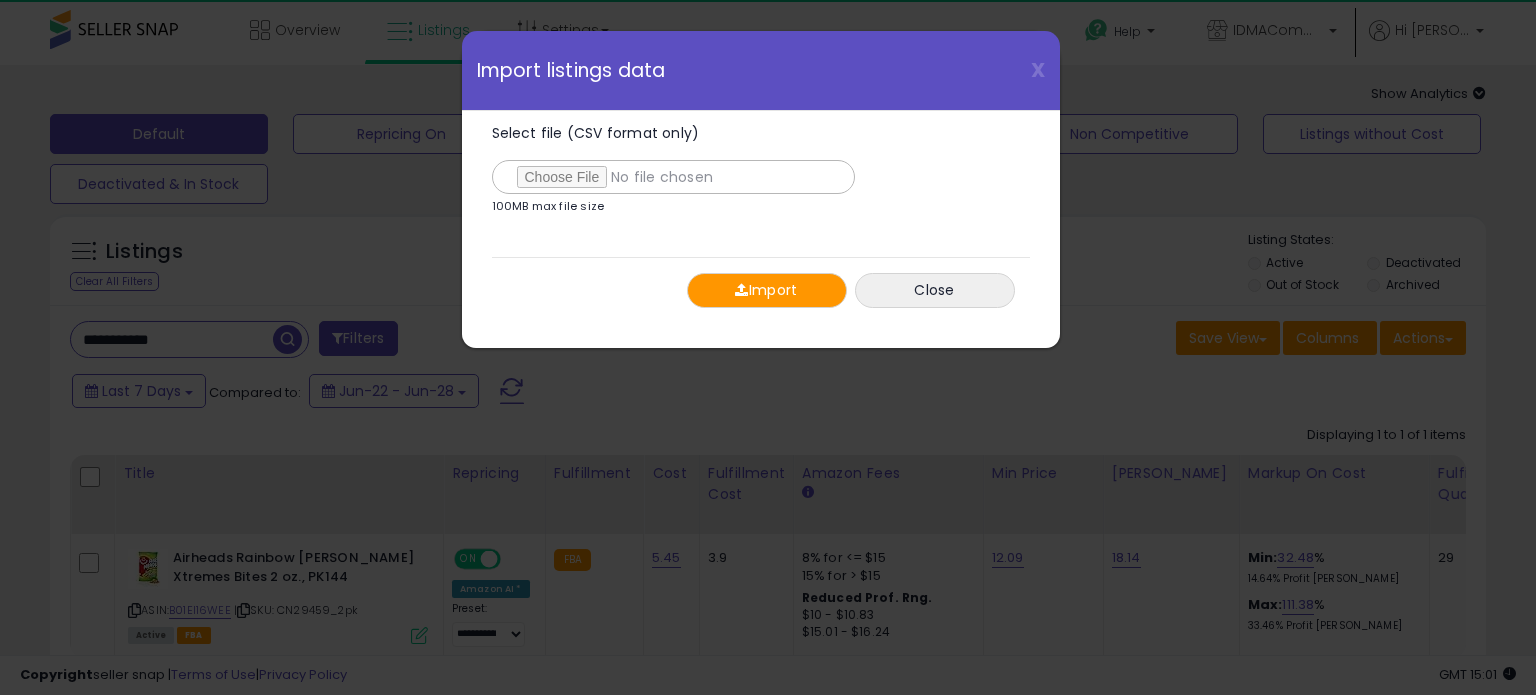 click on "Import" at bounding box center [767, 290] 